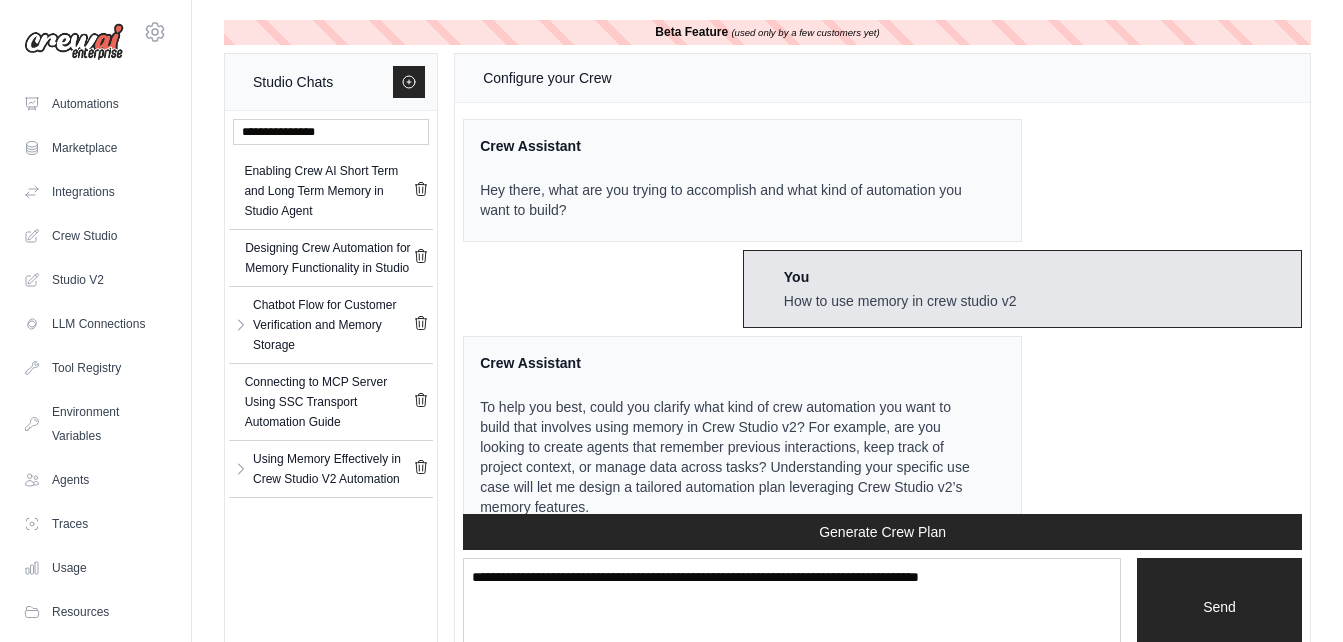 scroll, scrollTop: 0, scrollLeft: 0, axis: both 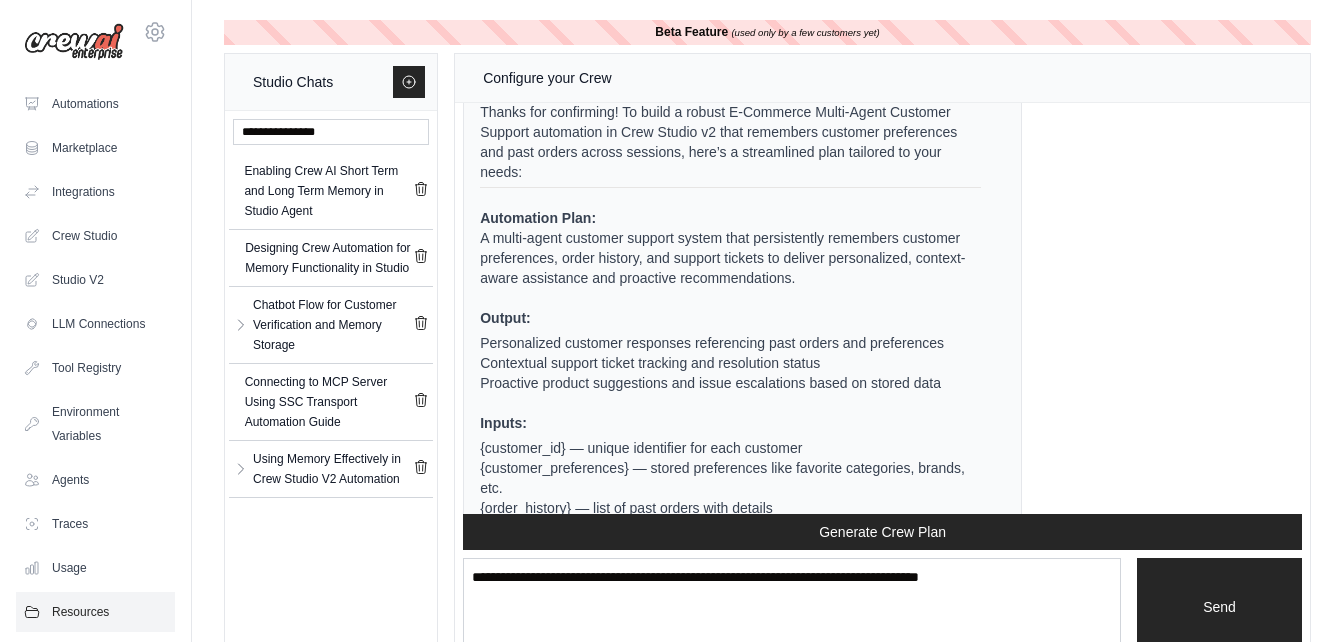 click on "Resources" at bounding box center (95, 612) 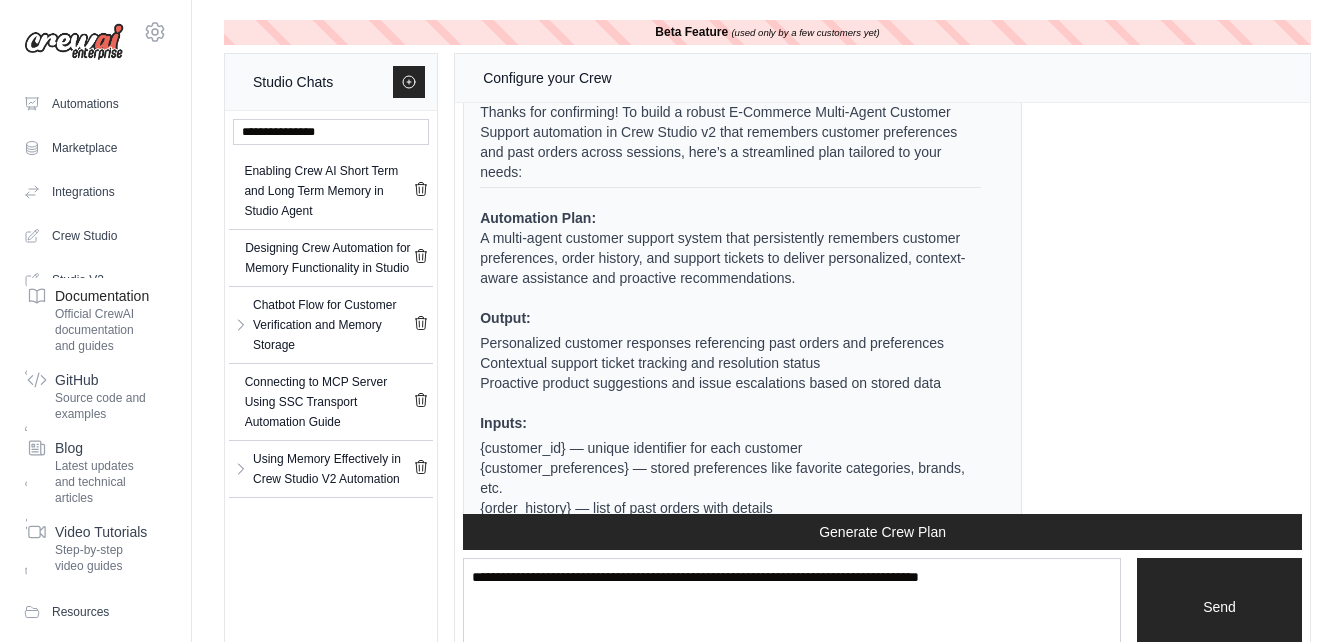 click on "Documentation
Official CrewAI documentation and guides" at bounding box center [88, 320] 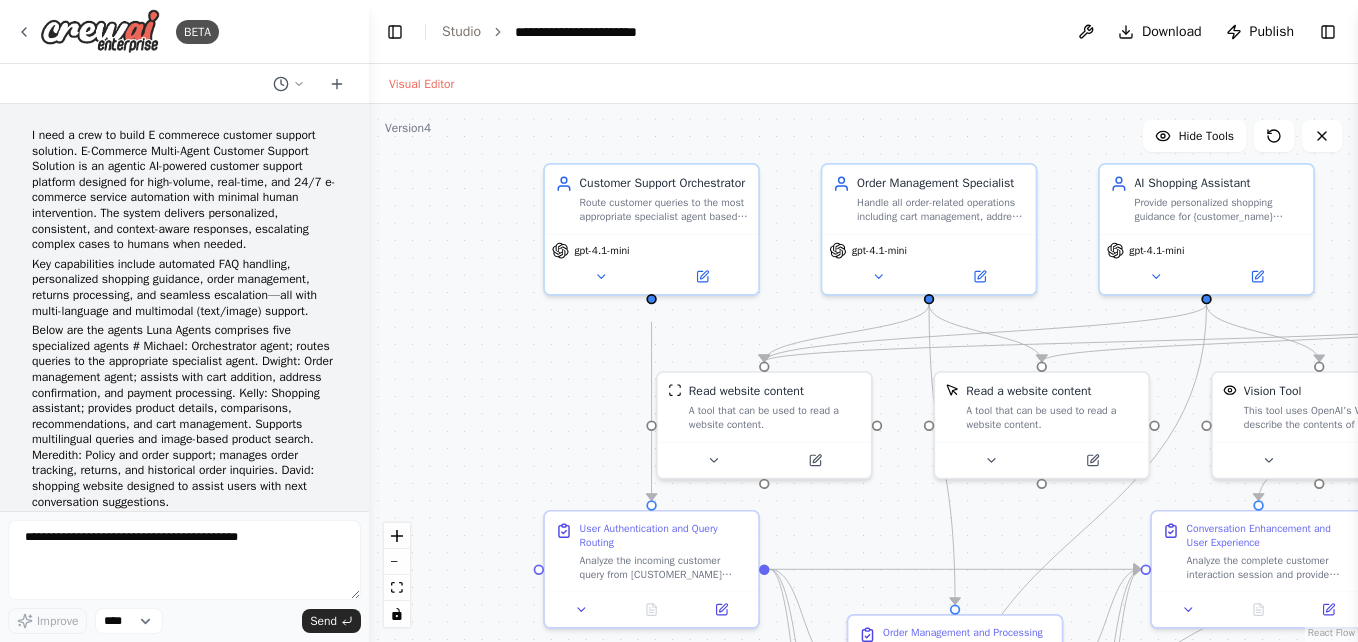 scroll, scrollTop: 0, scrollLeft: 0, axis: both 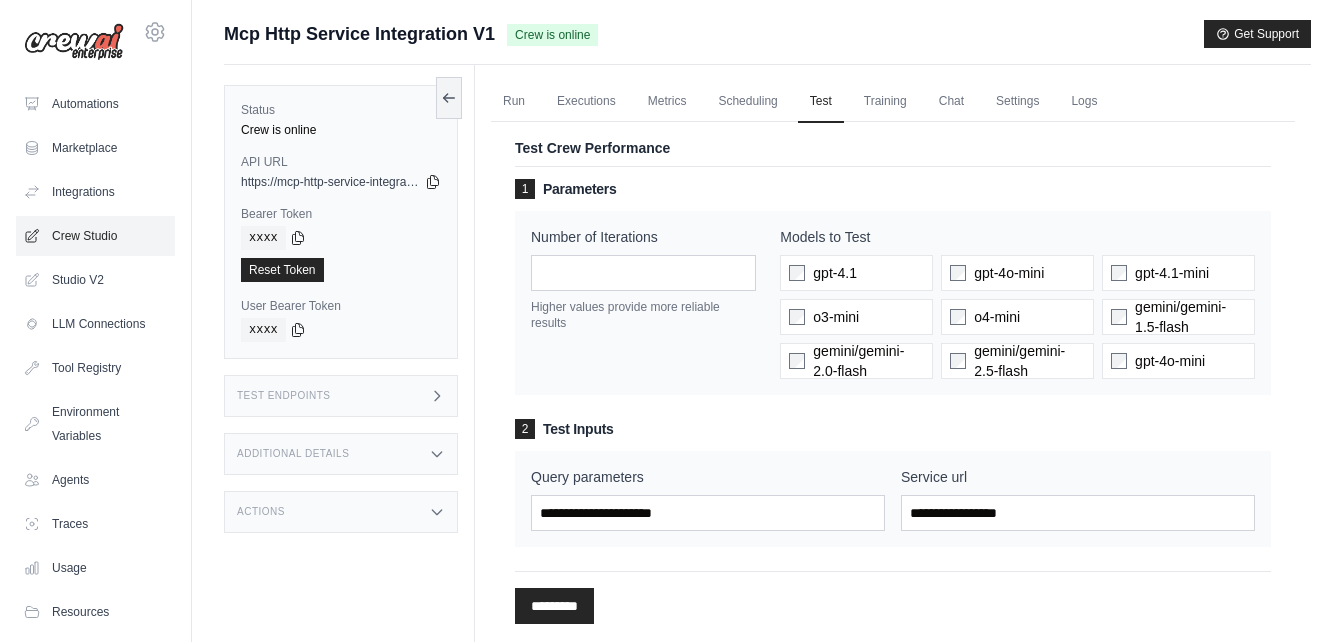 click on "Crew Studio" at bounding box center (95, 236) 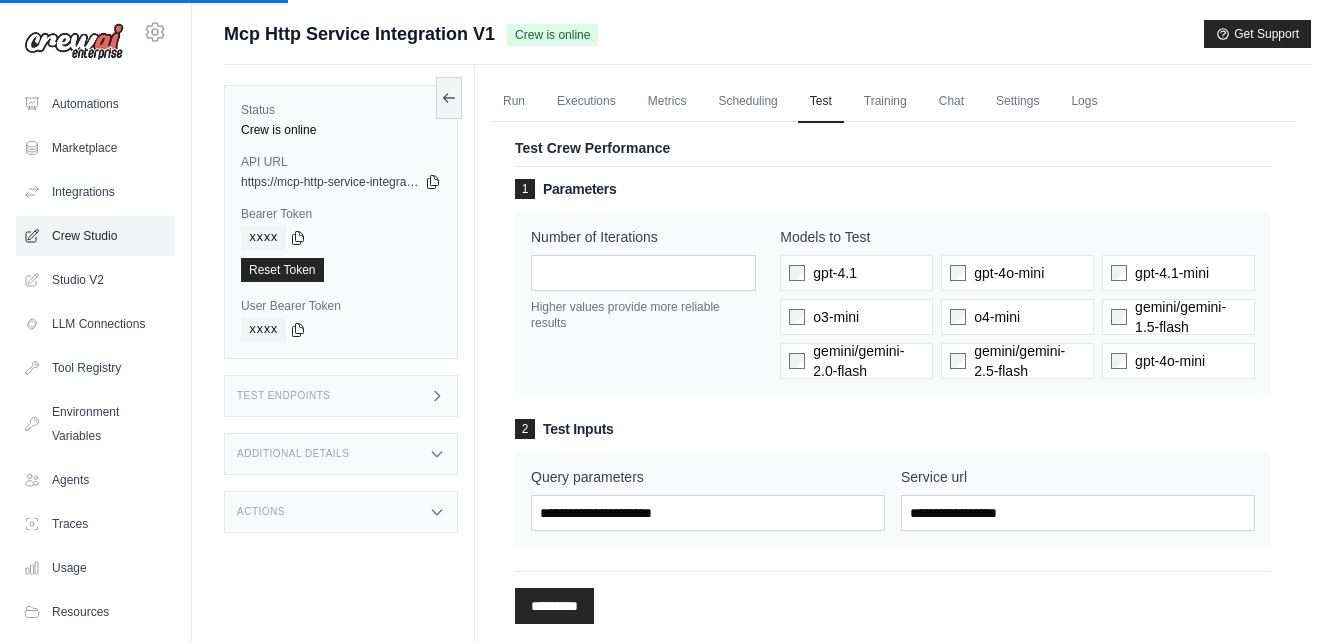 click on "Crew Studio" at bounding box center (95, 236) 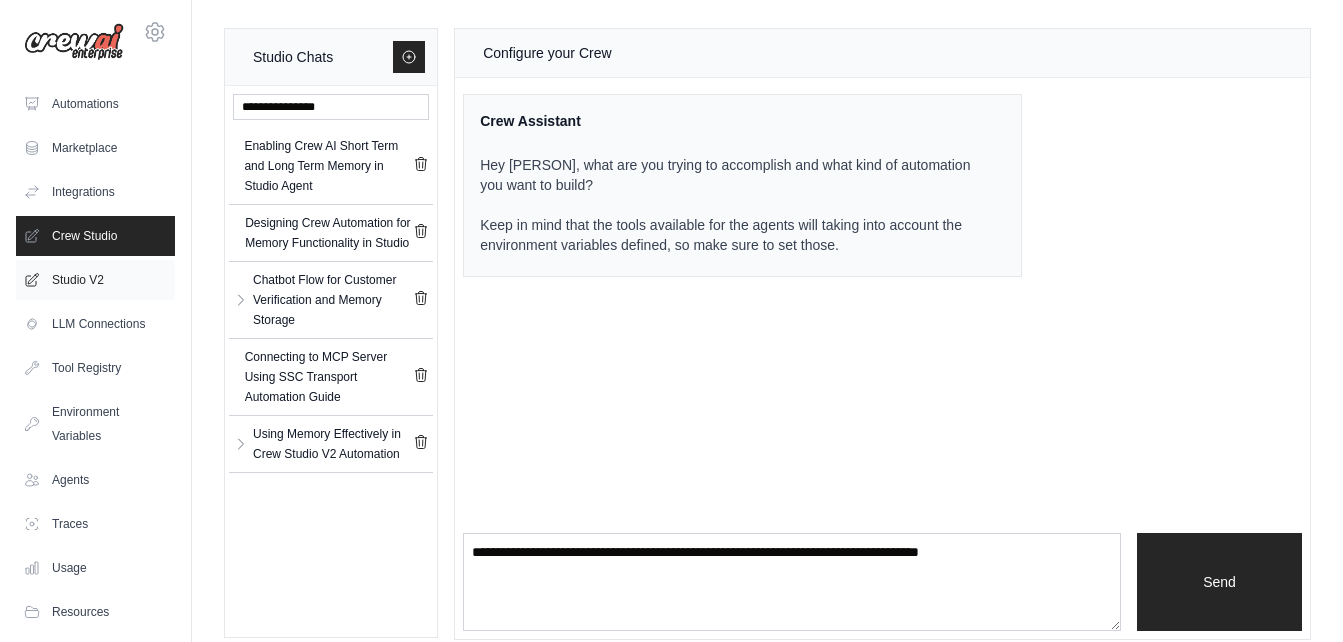 click on "Studio V2" at bounding box center [95, 280] 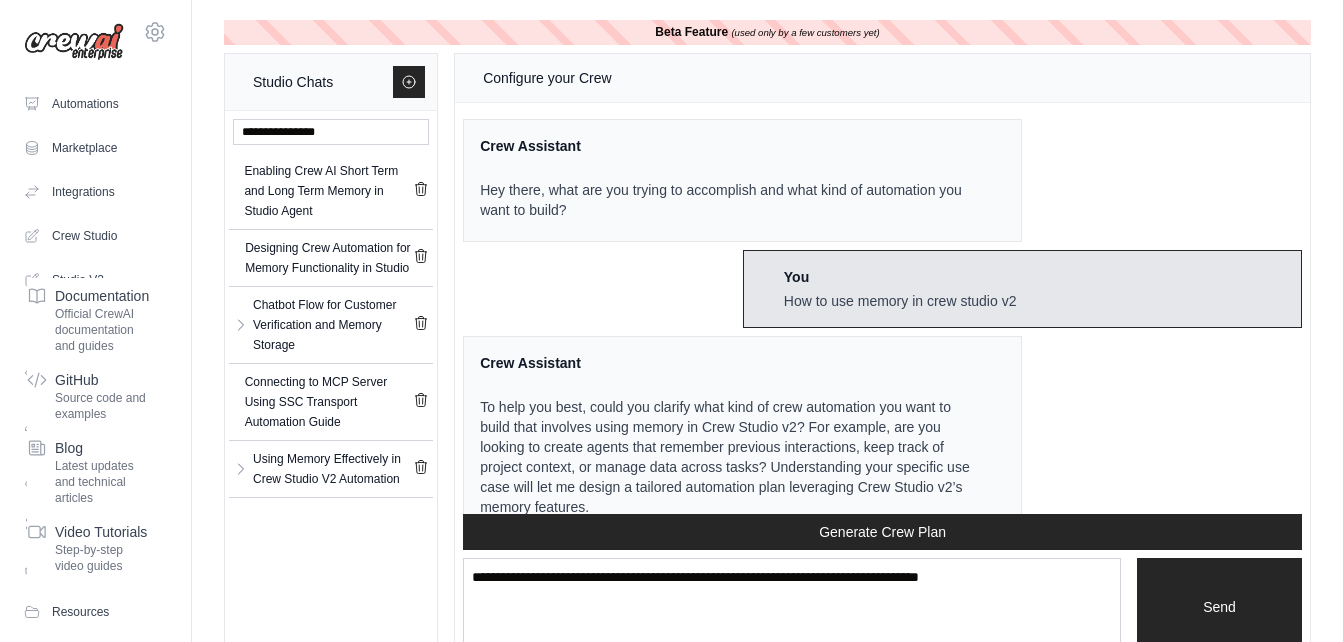 scroll, scrollTop: 0, scrollLeft: 0, axis: both 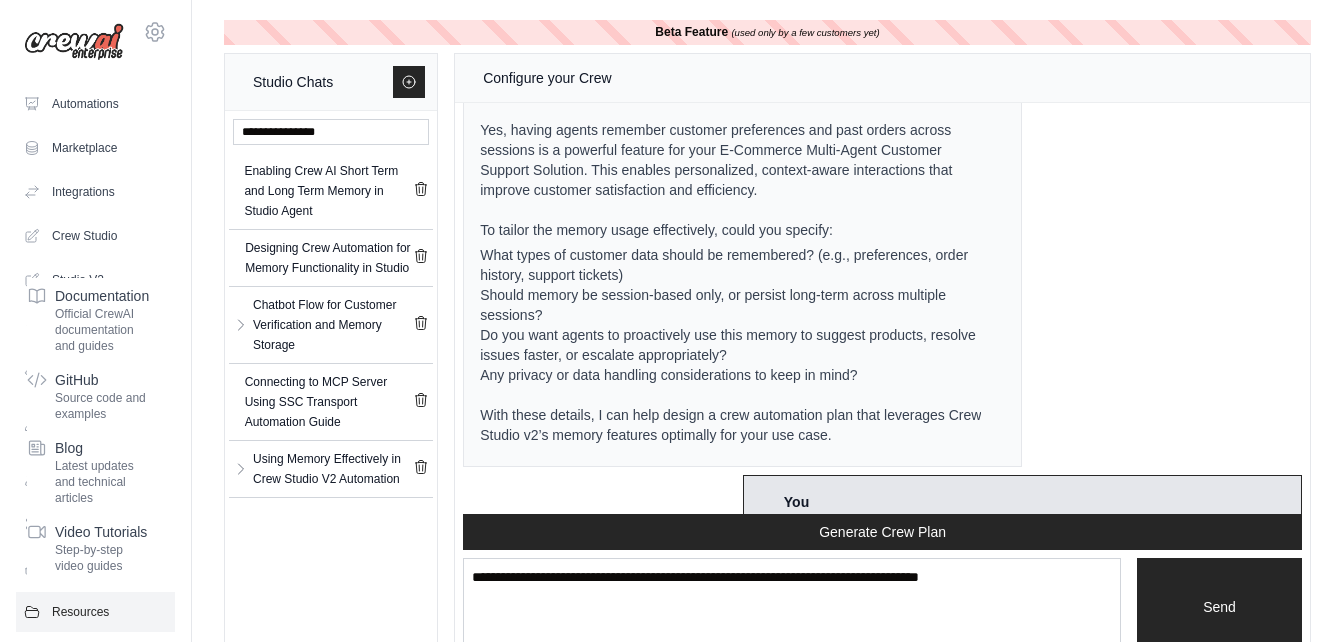 click on "Resources" at bounding box center [95, 612] 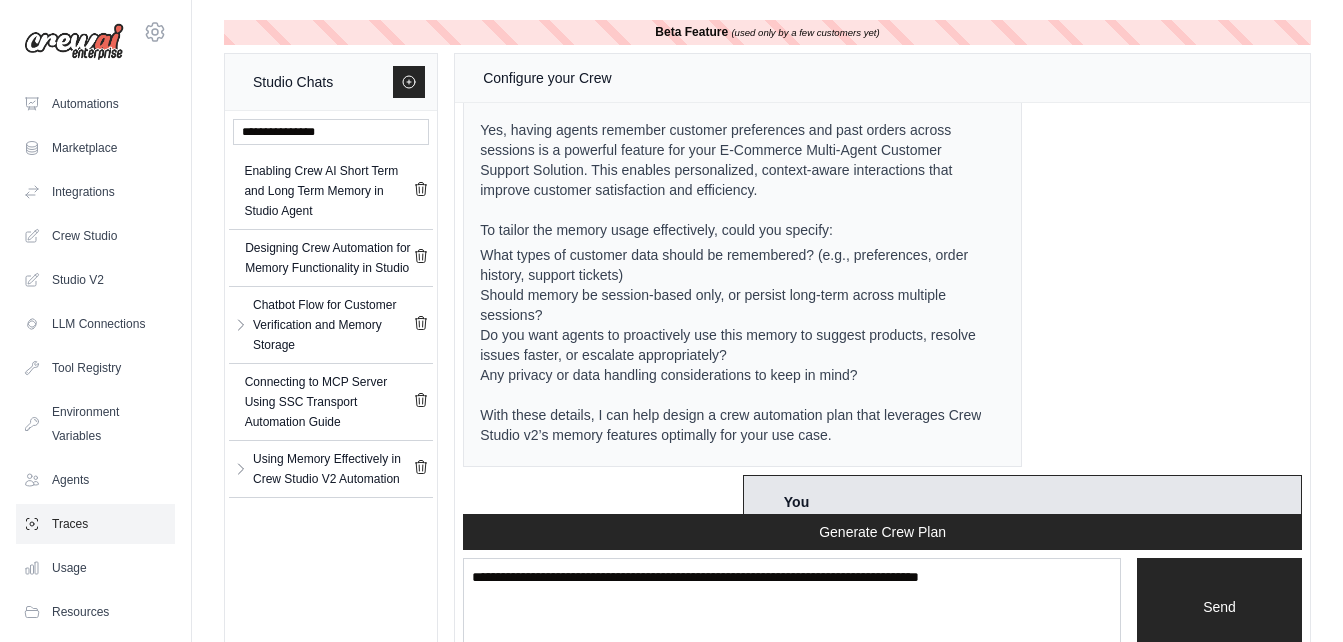 click on "Traces" at bounding box center (95, 524) 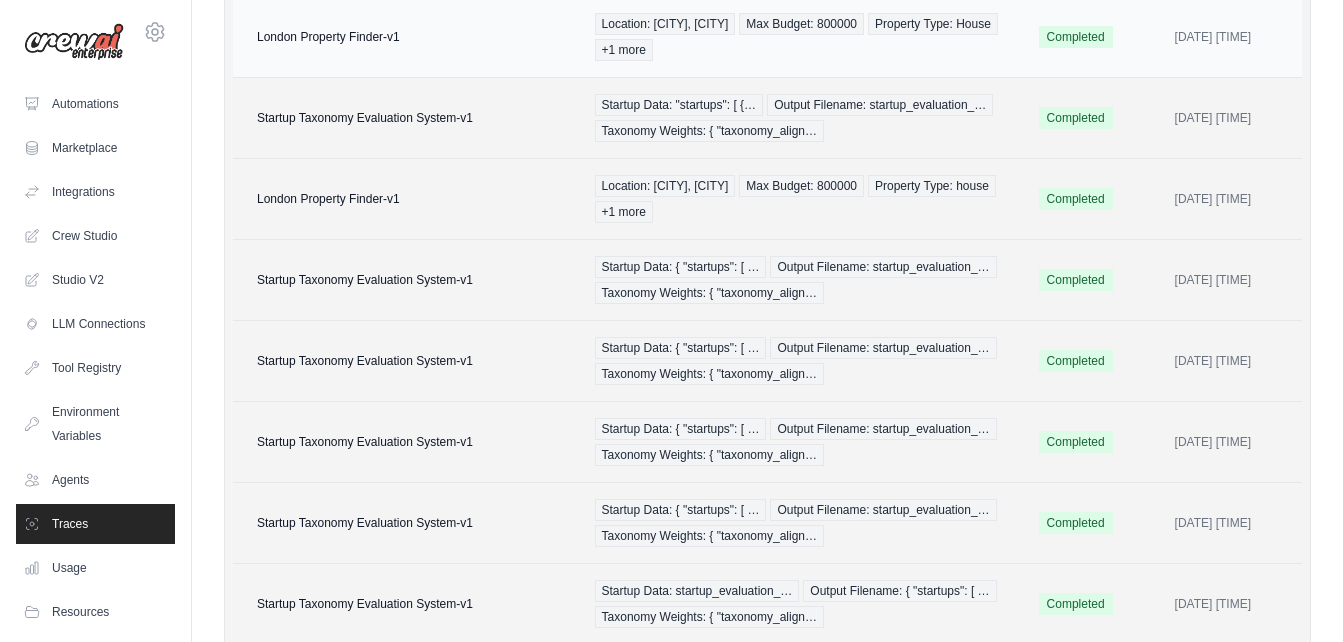 scroll, scrollTop: 446, scrollLeft: 0, axis: vertical 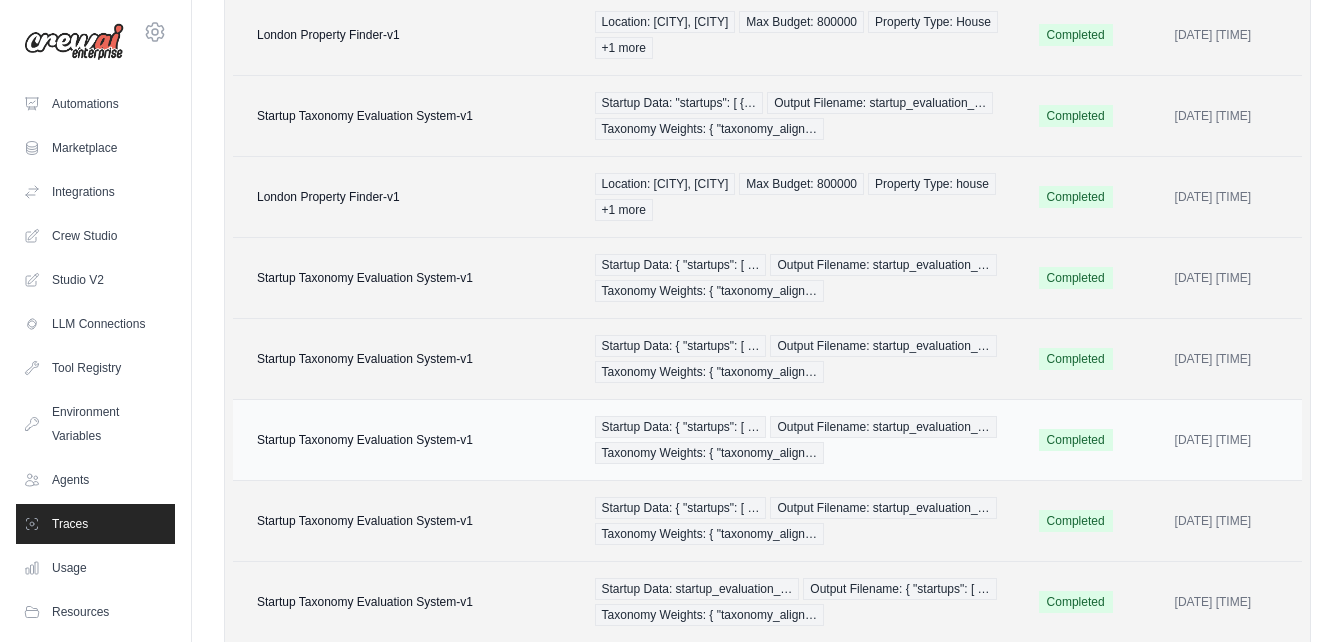click on "Startup Data:
{   "startups": [  …" at bounding box center (681, 427) 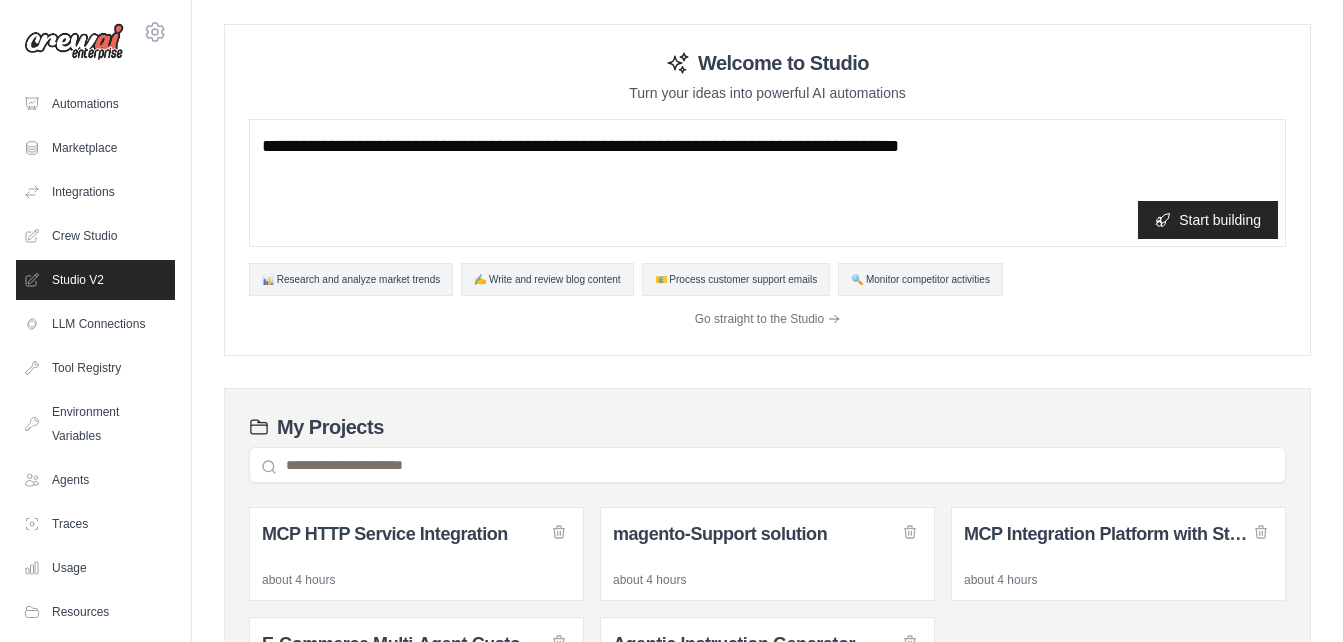 scroll, scrollTop: 0, scrollLeft: 0, axis: both 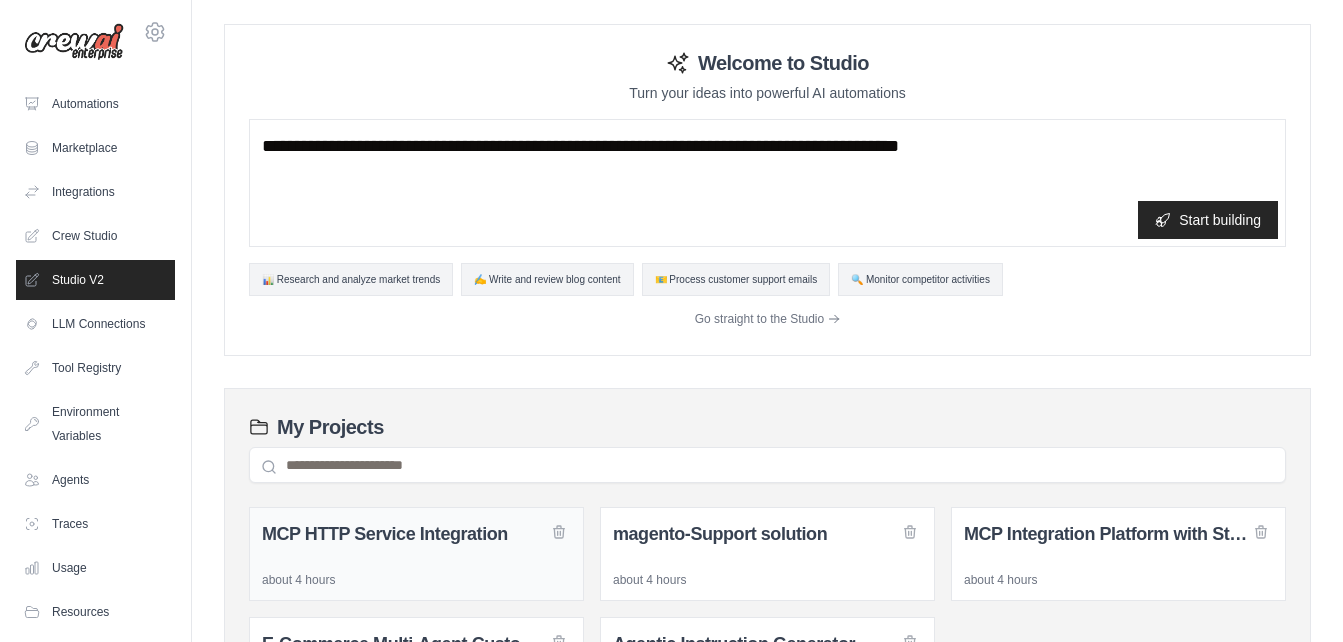 click on "MCP HTTP Service Integration" at bounding box center [416, 534] 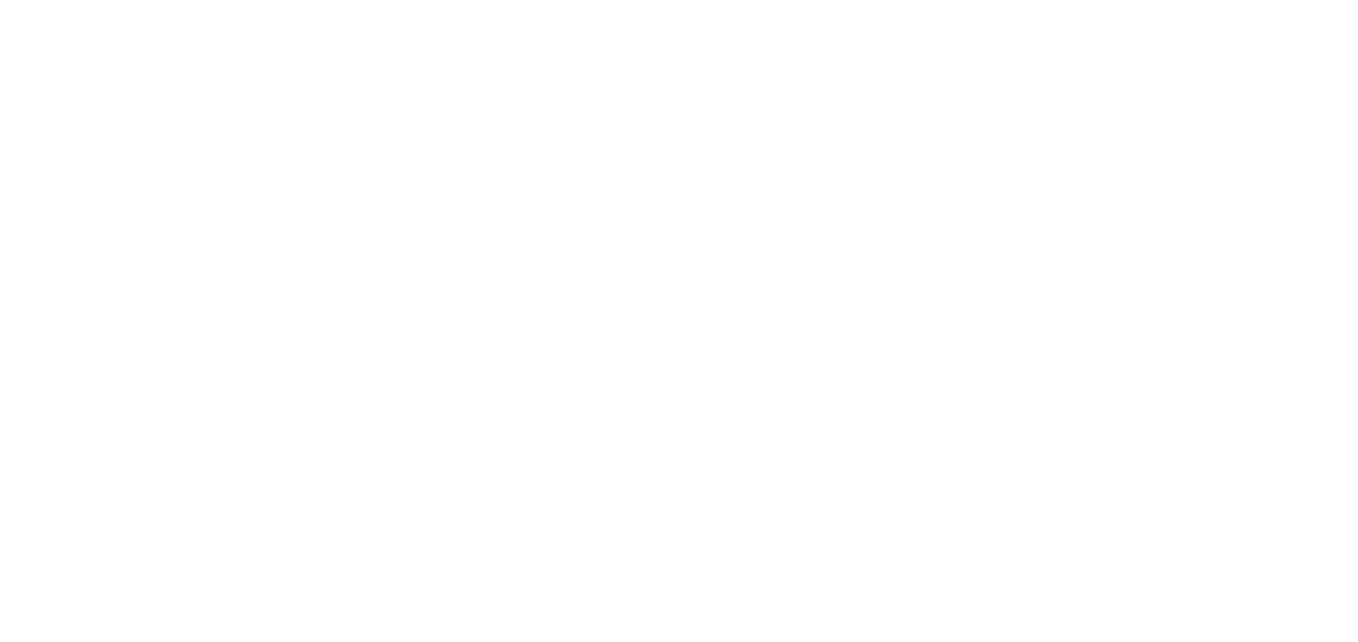 scroll, scrollTop: 0, scrollLeft: 0, axis: both 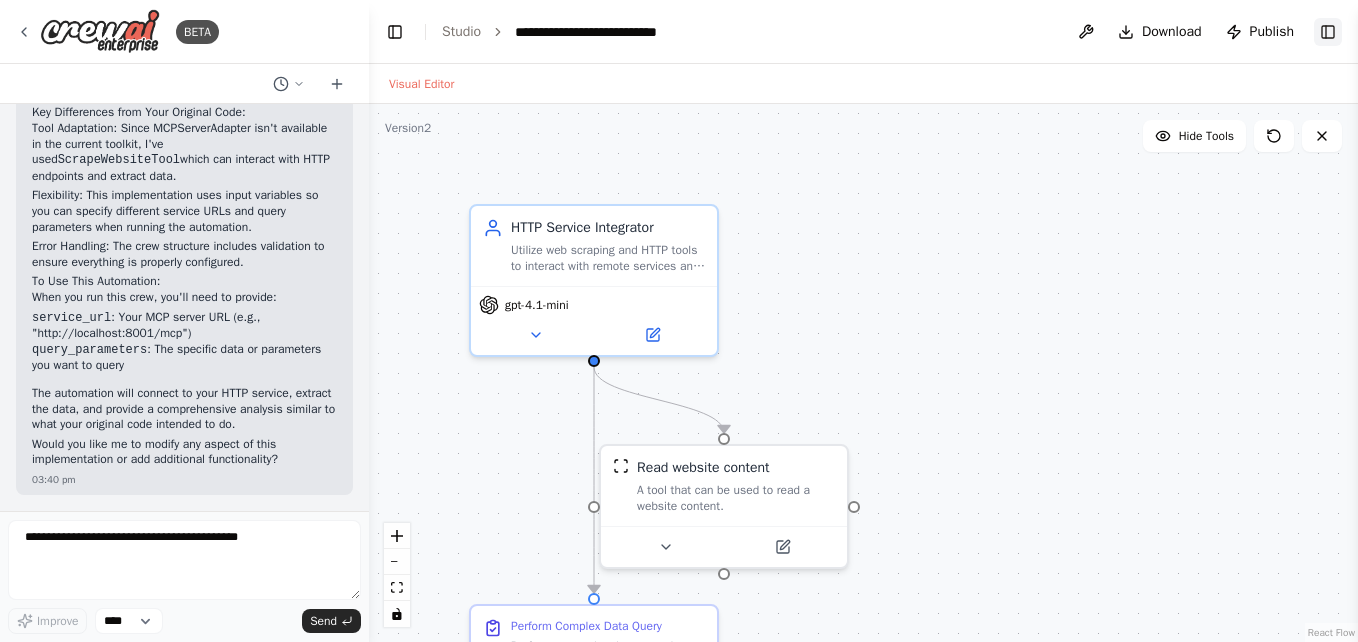 click on "Toggle Right Sidebar" at bounding box center (1328, 32) 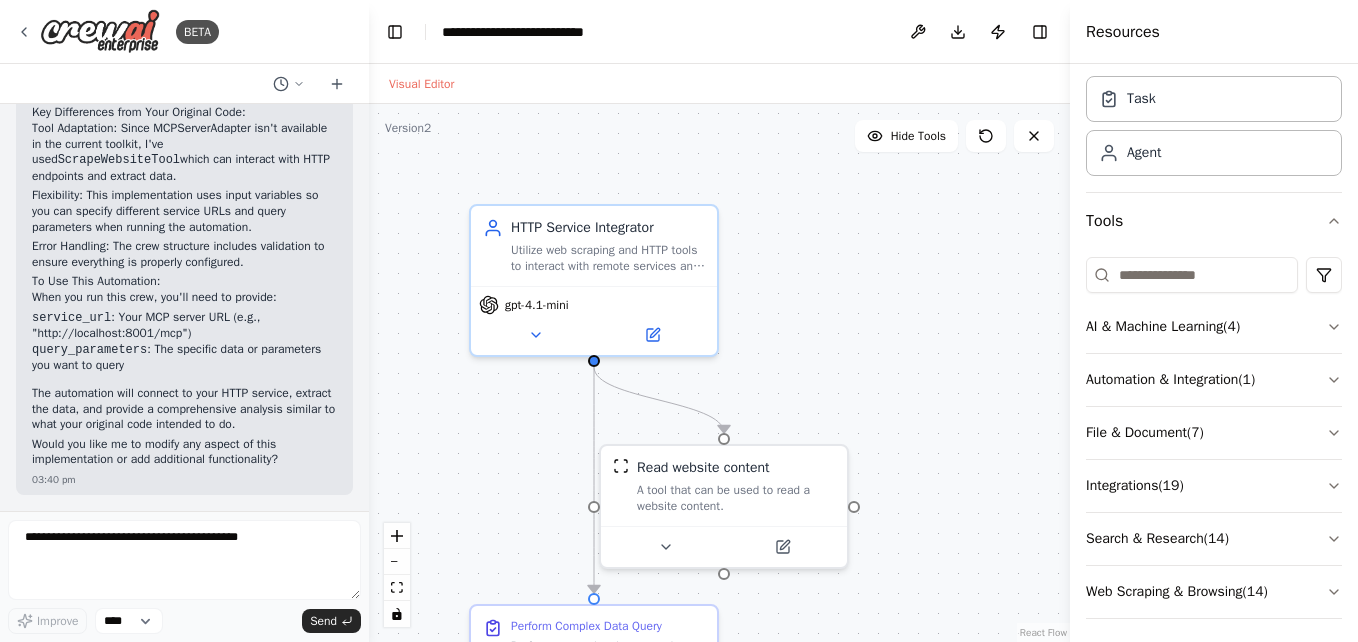 scroll, scrollTop: 69, scrollLeft: 0, axis: vertical 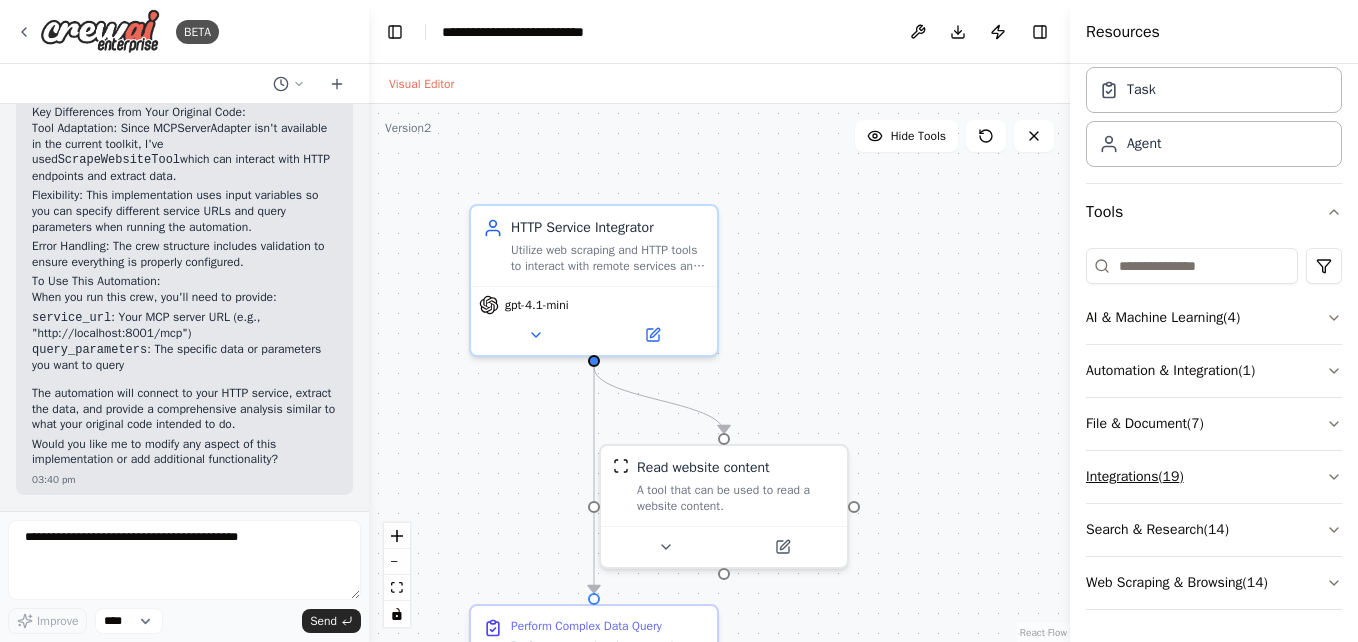 type 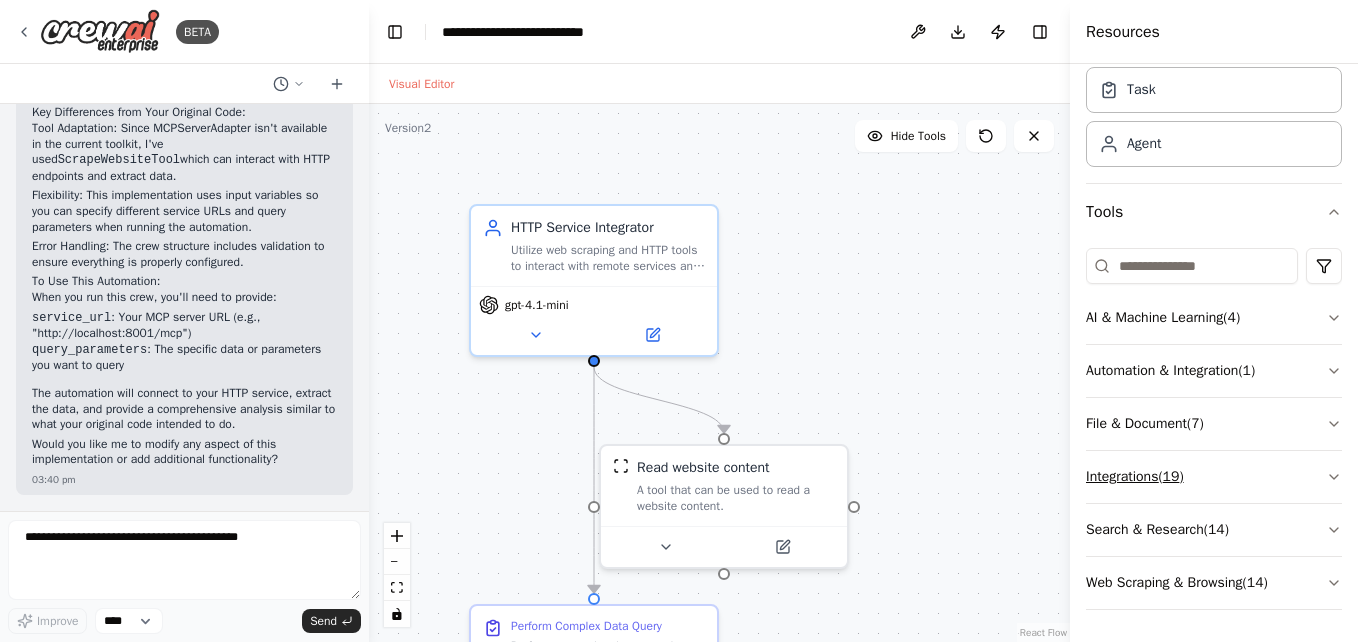 click on "Integrations  ( 19 )" at bounding box center [1214, 477] 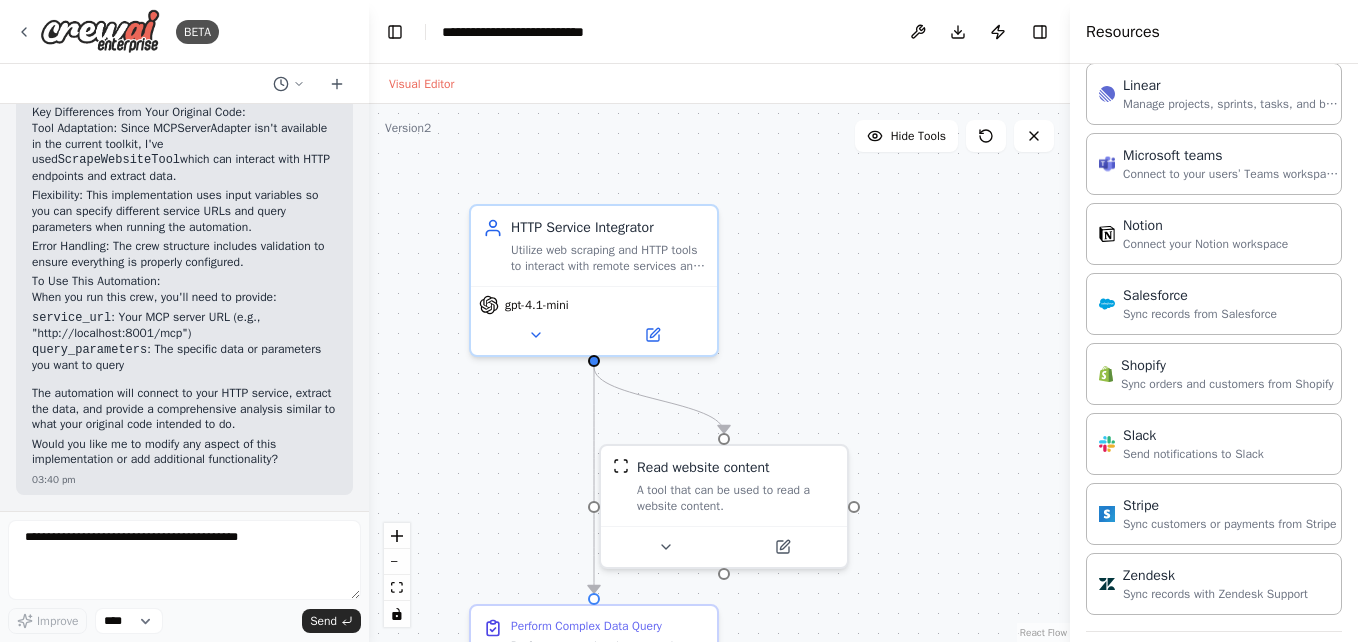 scroll, scrollTop: 1415, scrollLeft: 0, axis: vertical 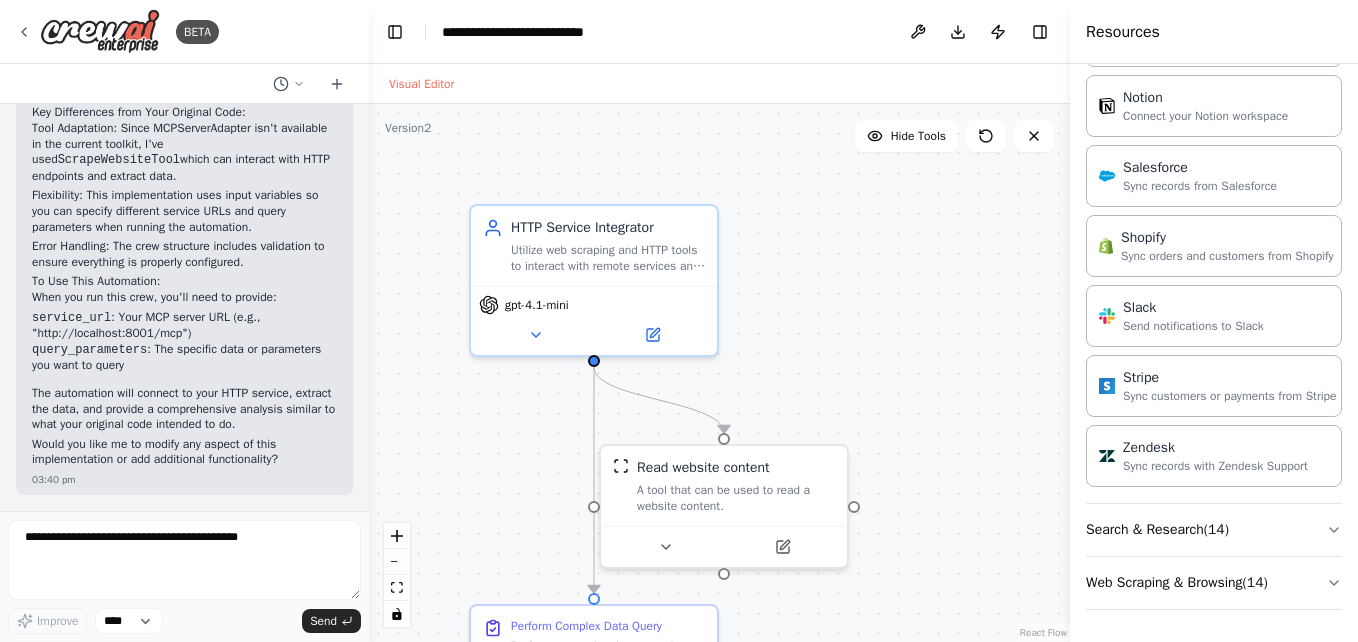 type 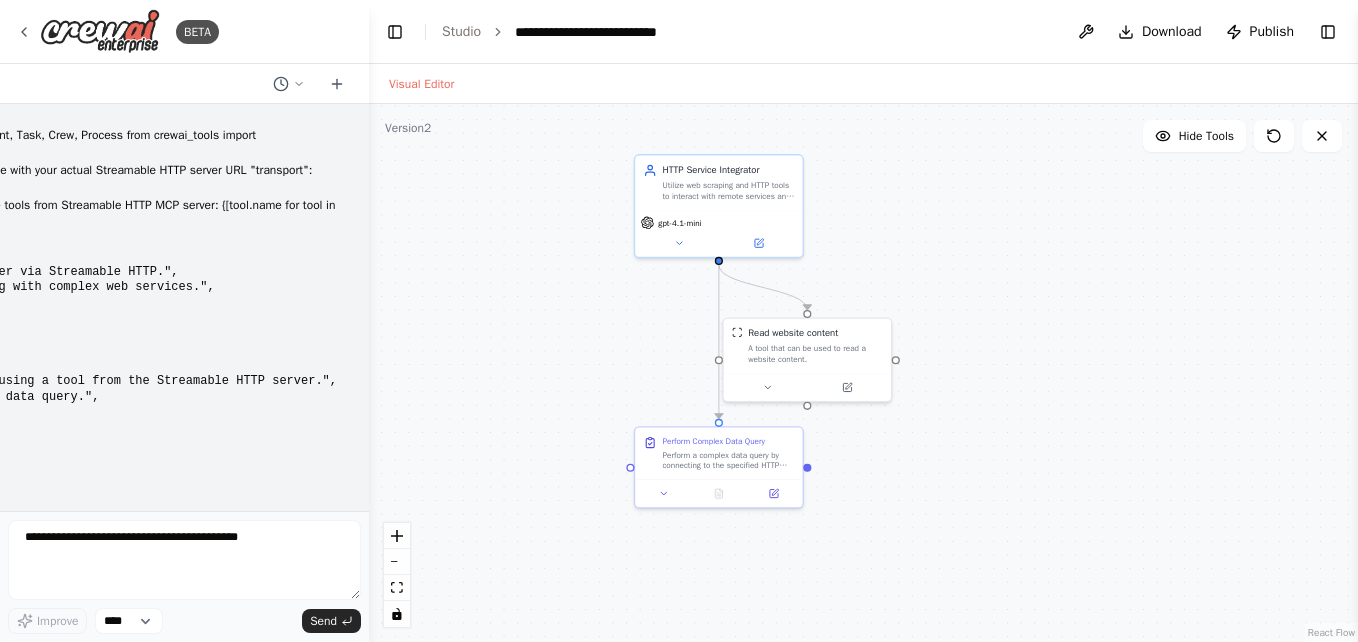 scroll, scrollTop: 0, scrollLeft: 0, axis: both 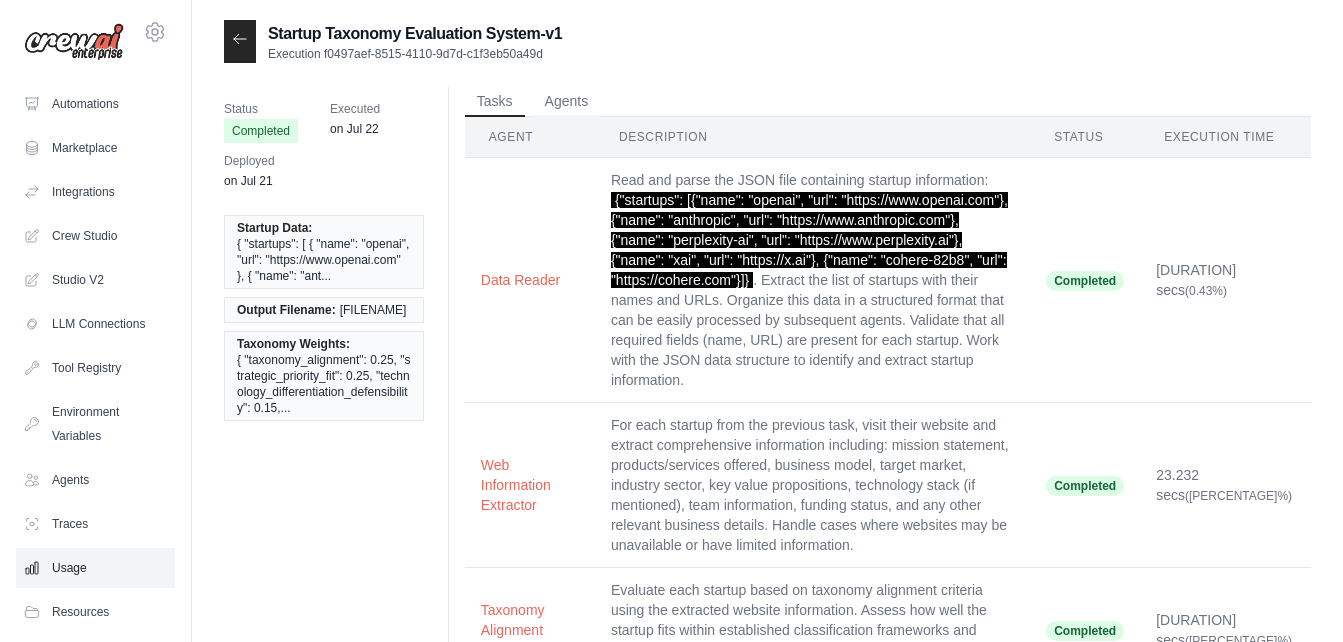 click on "Usage" at bounding box center [95, 568] 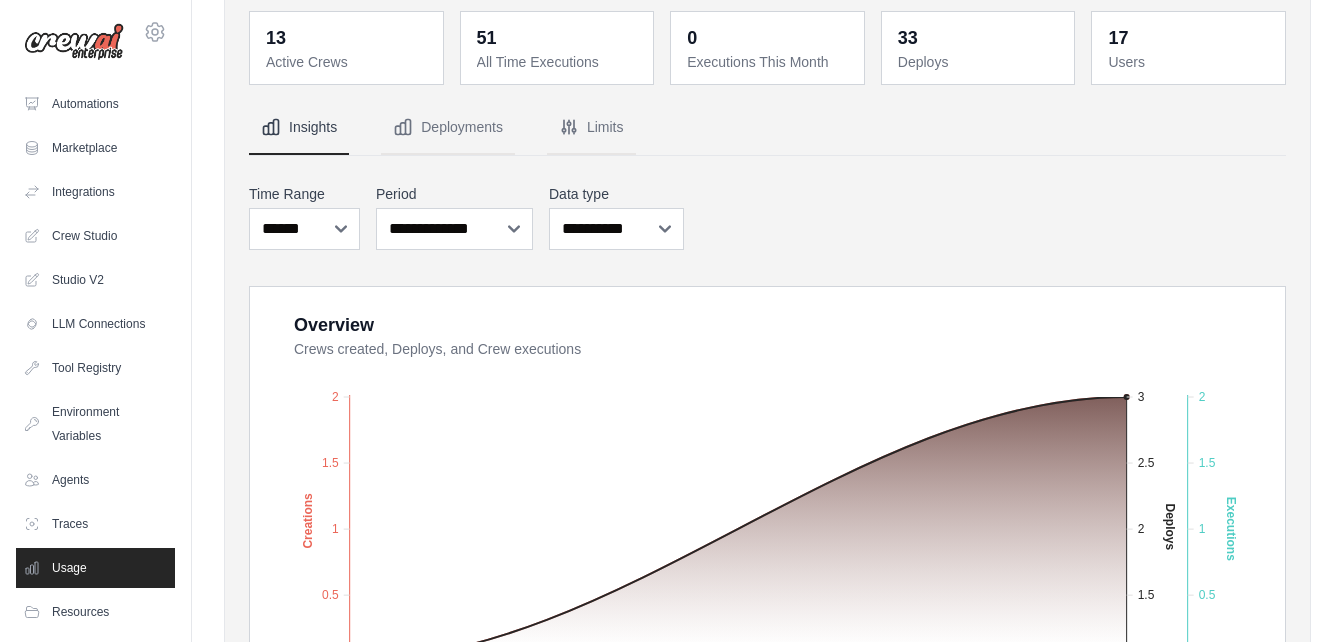 scroll, scrollTop: 95, scrollLeft: 0, axis: vertical 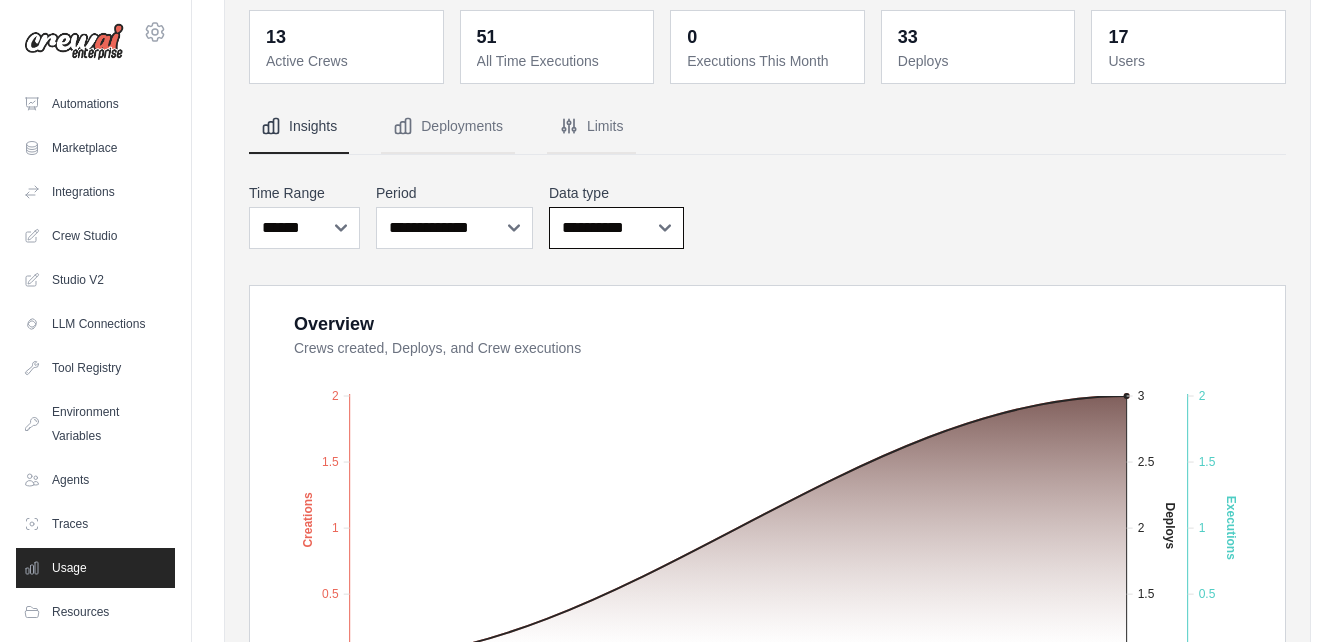 click on "**********" at bounding box center [616, 228] 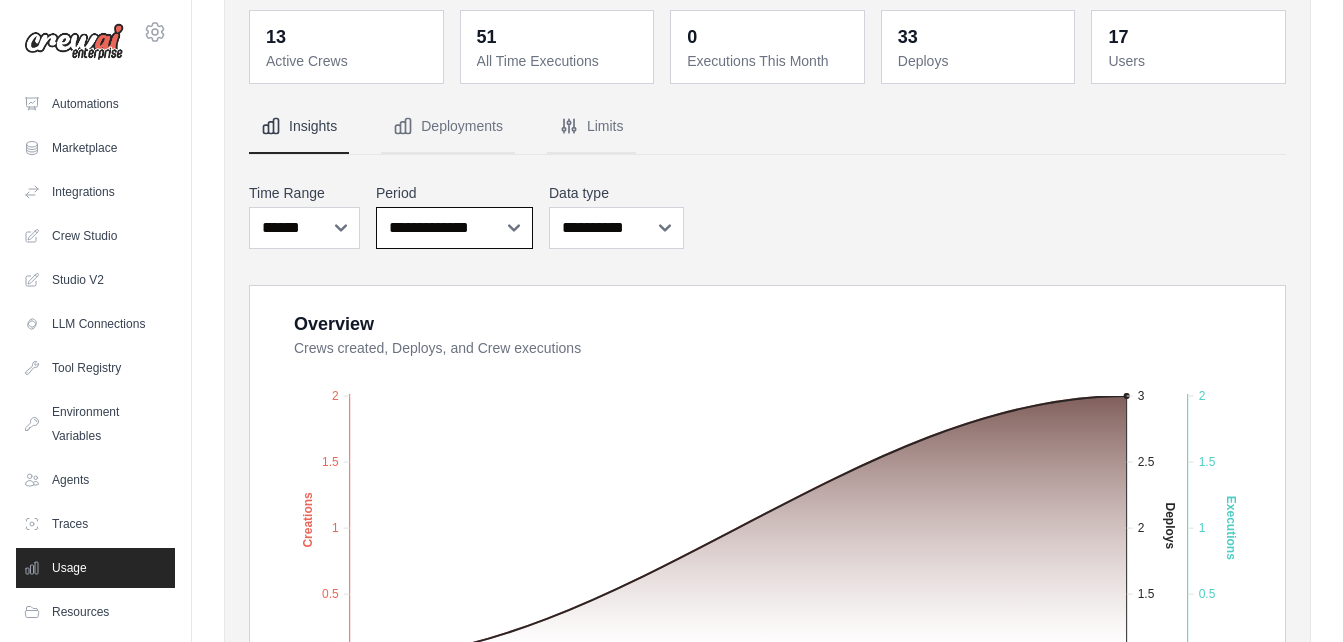 click on "**********" at bounding box center [454, 228] 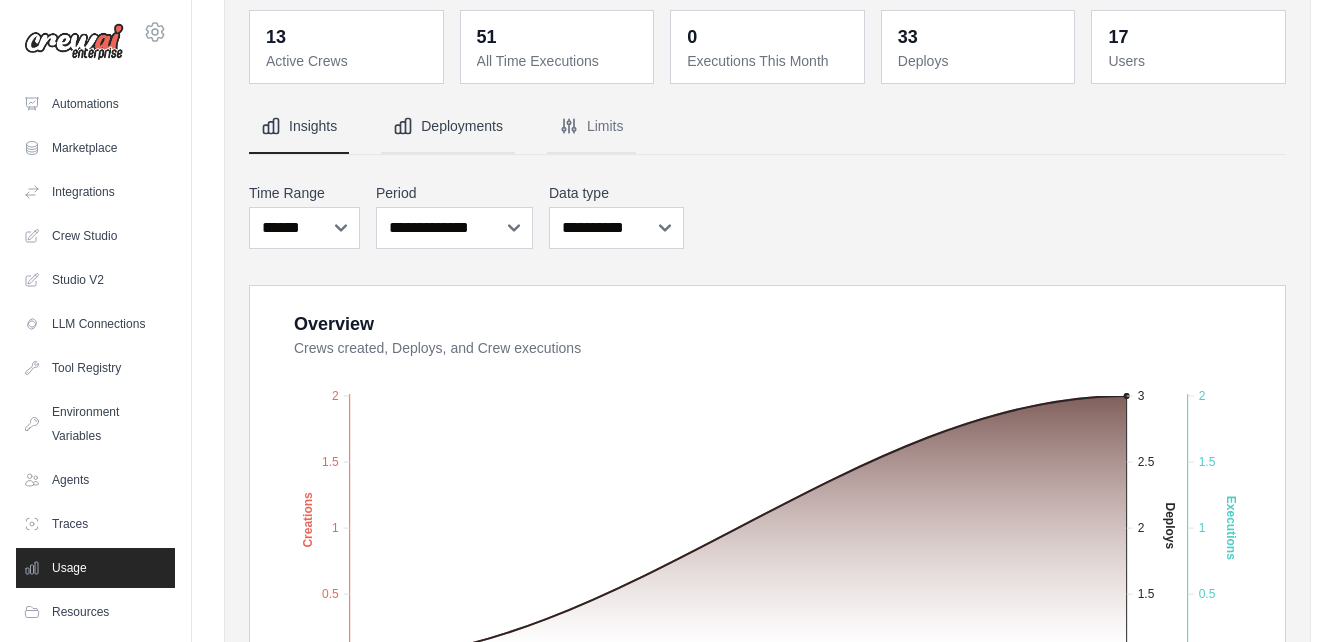 click on "Deployments" at bounding box center (448, 127) 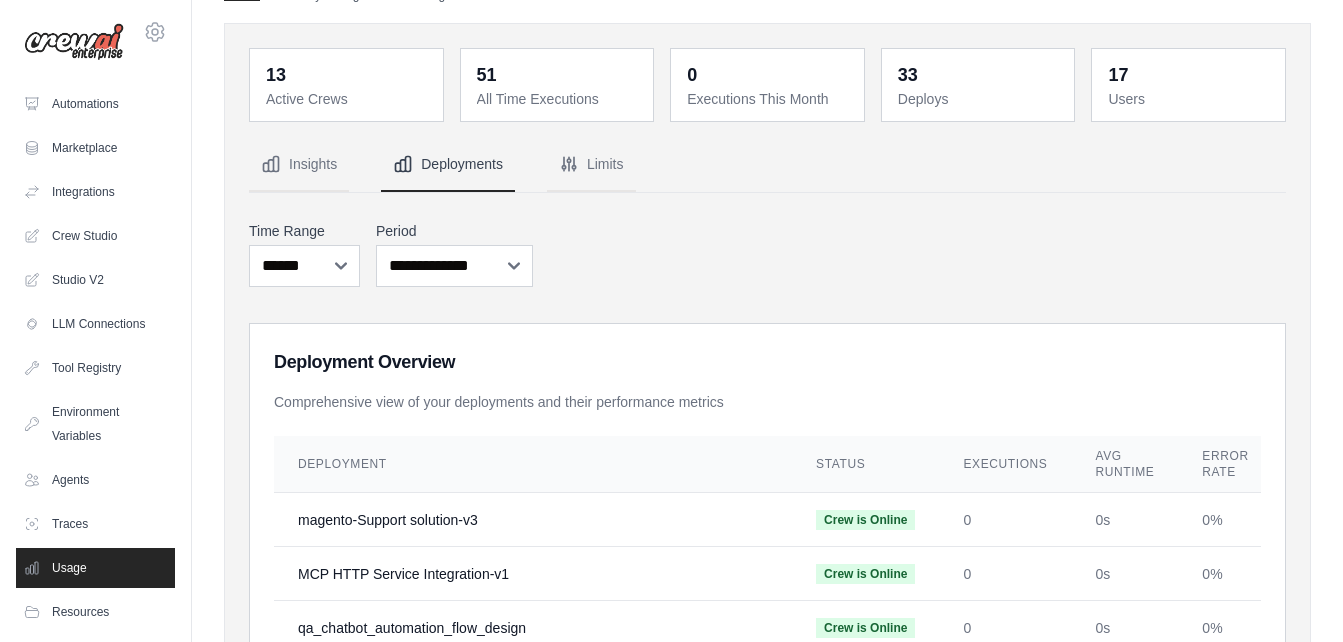 scroll, scrollTop: 0, scrollLeft: 0, axis: both 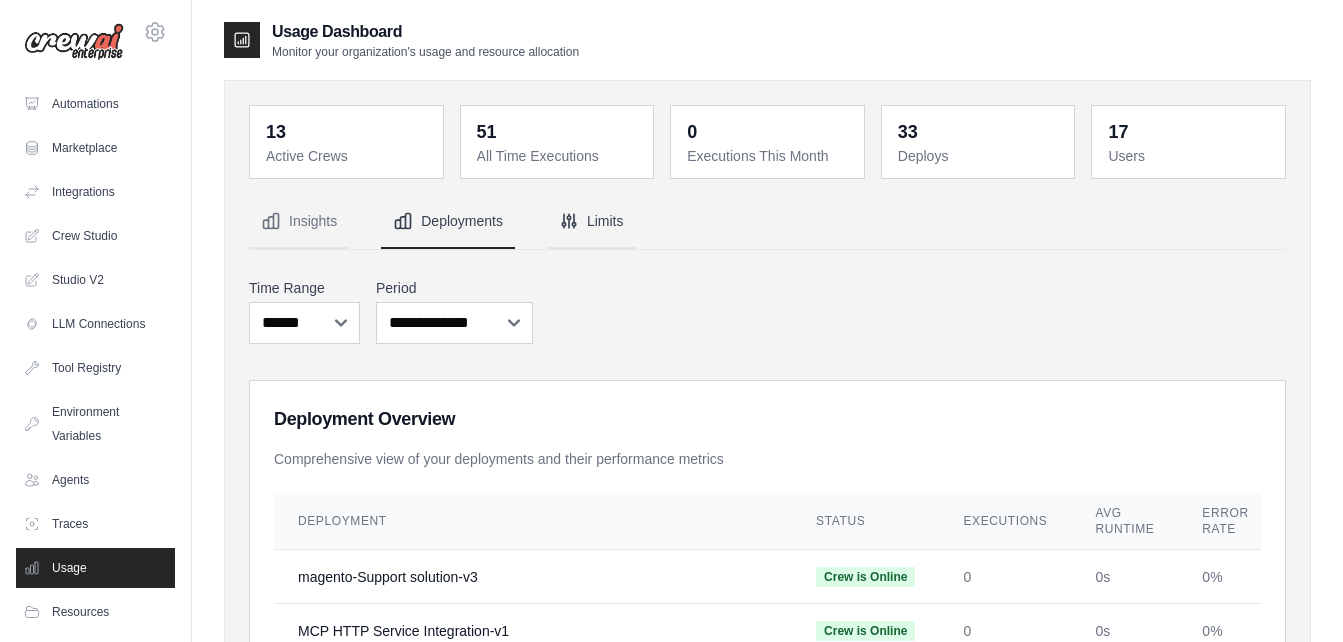 click on "Limits" at bounding box center (591, 222) 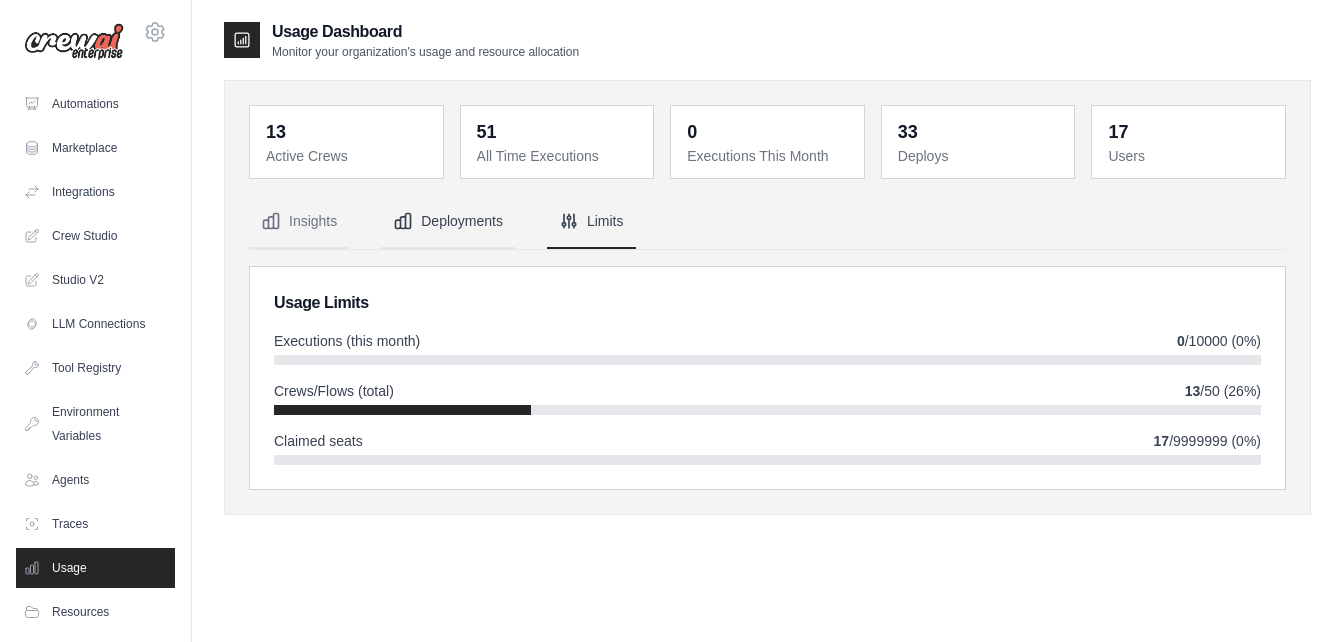 click on "Deployments" at bounding box center [448, 222] 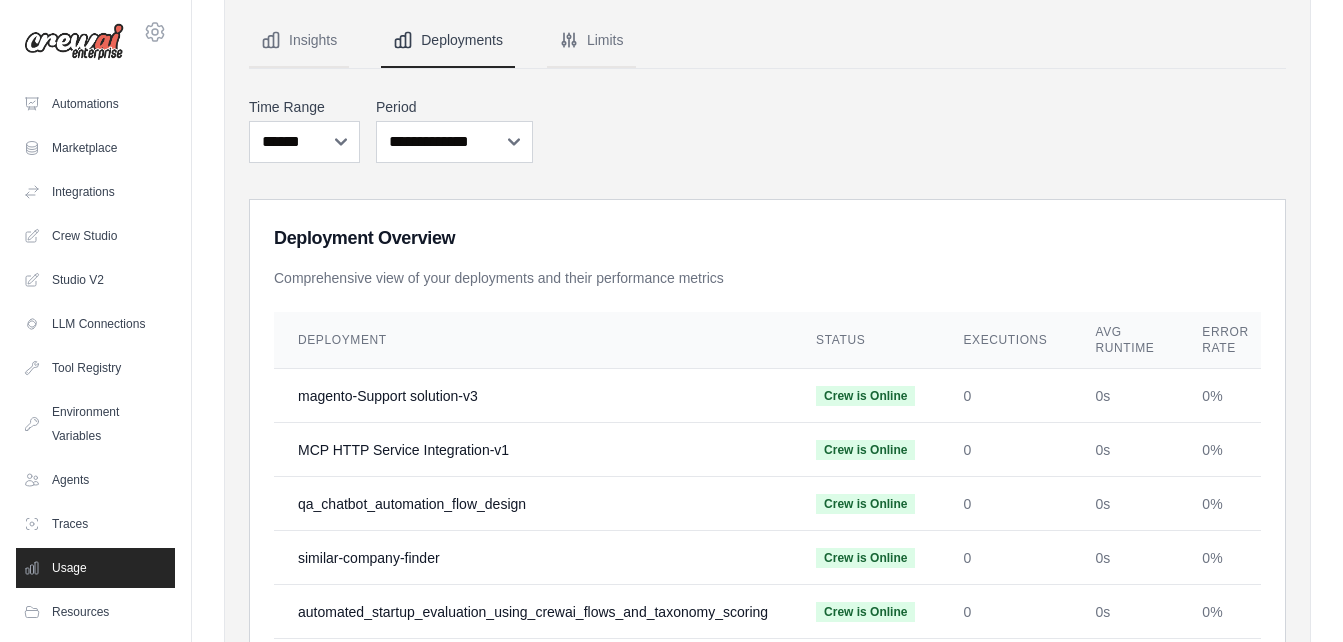 scroll, scrollTop: 0, scrollLeft: 0, axis: both 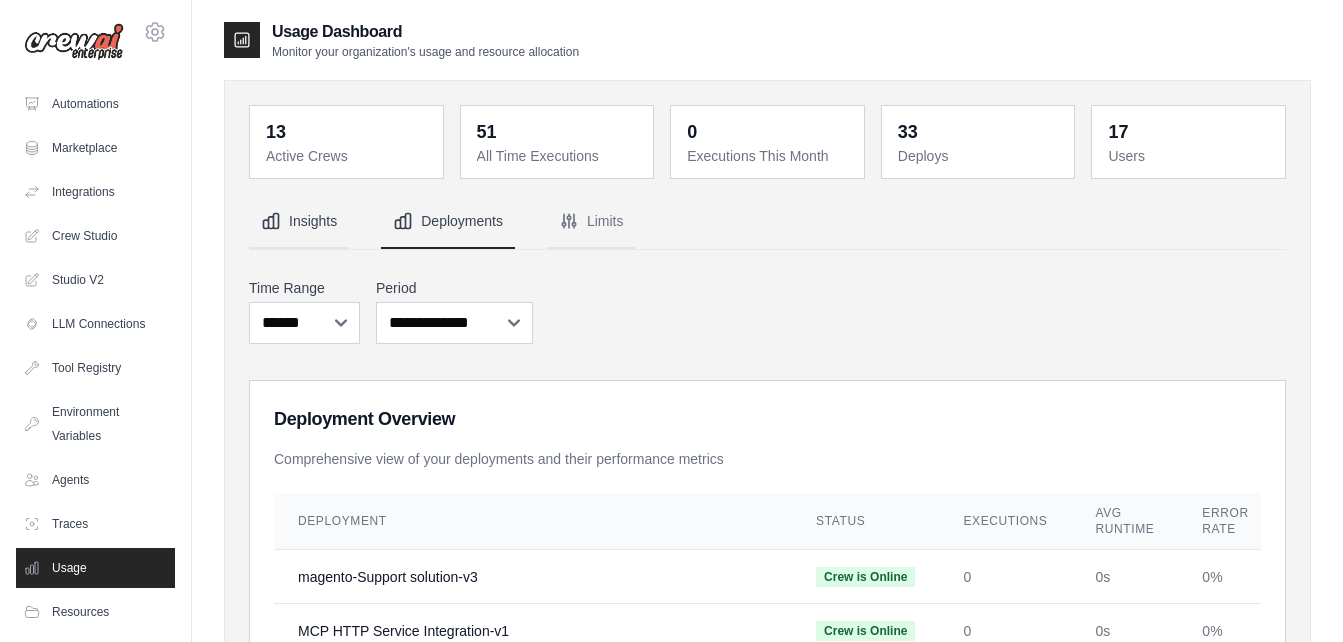 click on "Insights" at bounding box center [299, 222] 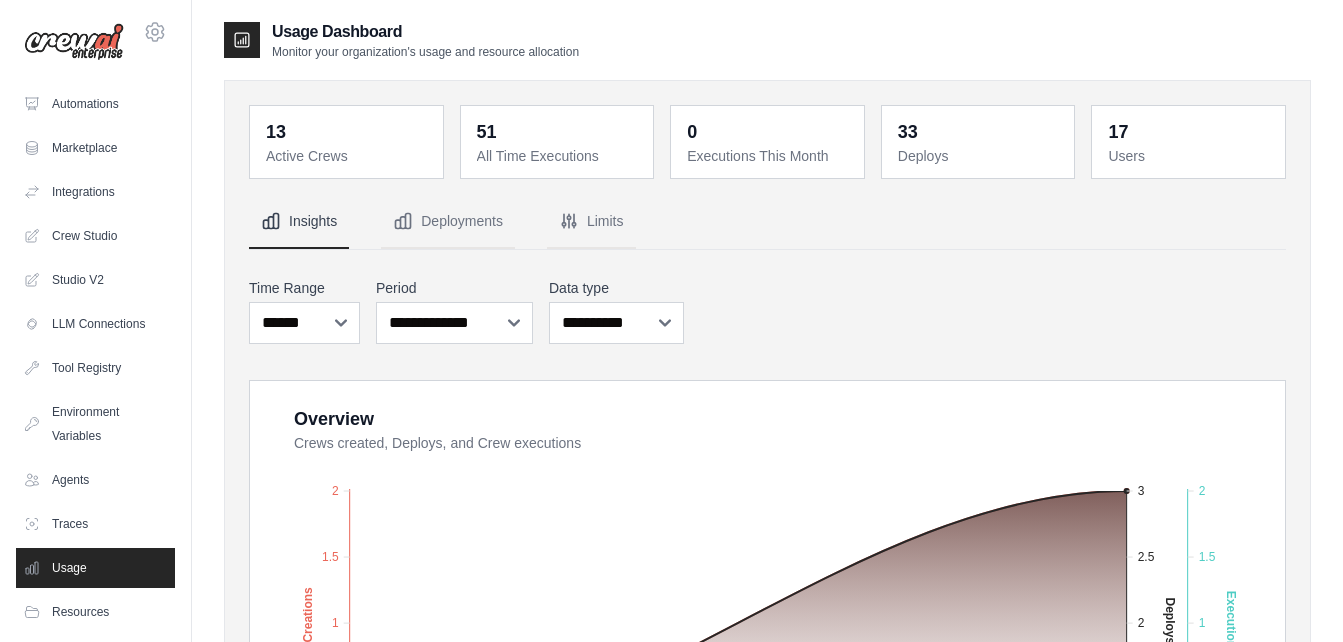 type 